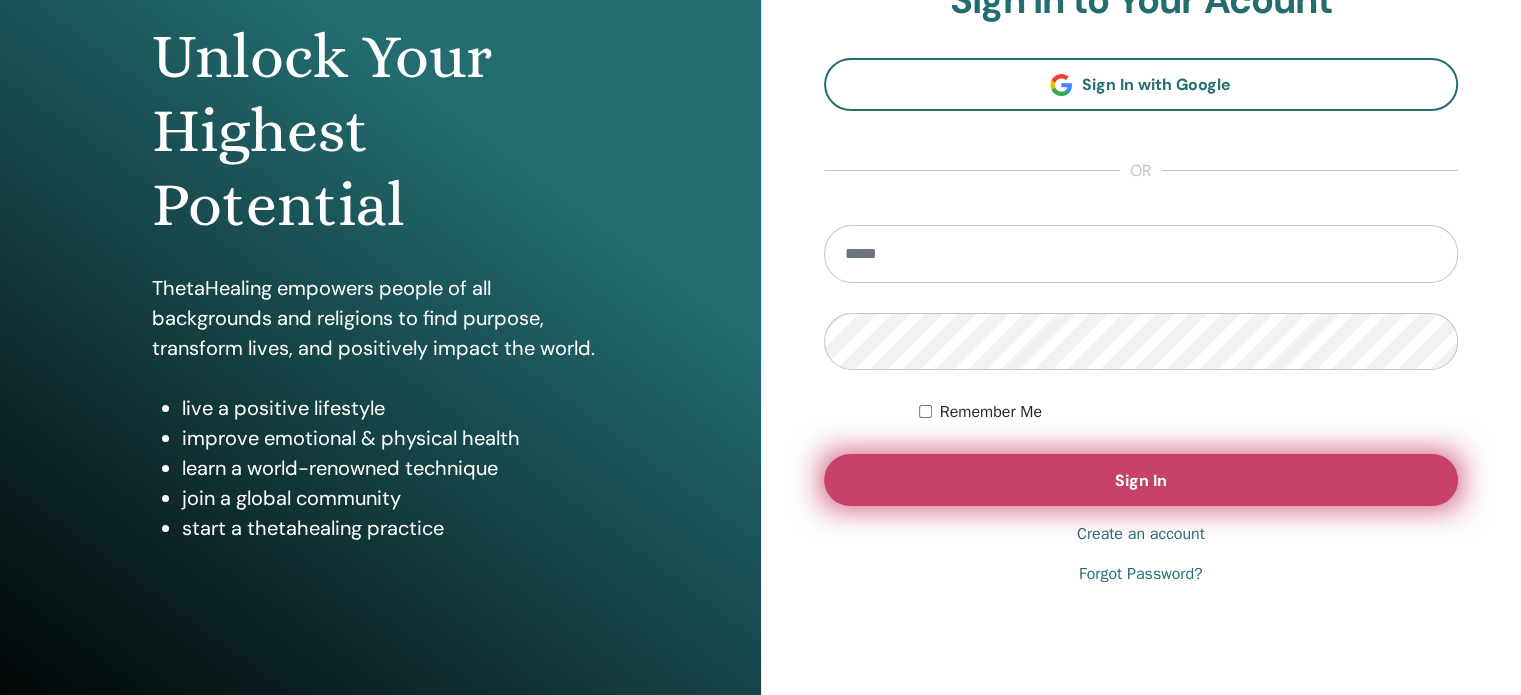scroll, scrollTop: 200, scrollLeft: 0, axis: vertical 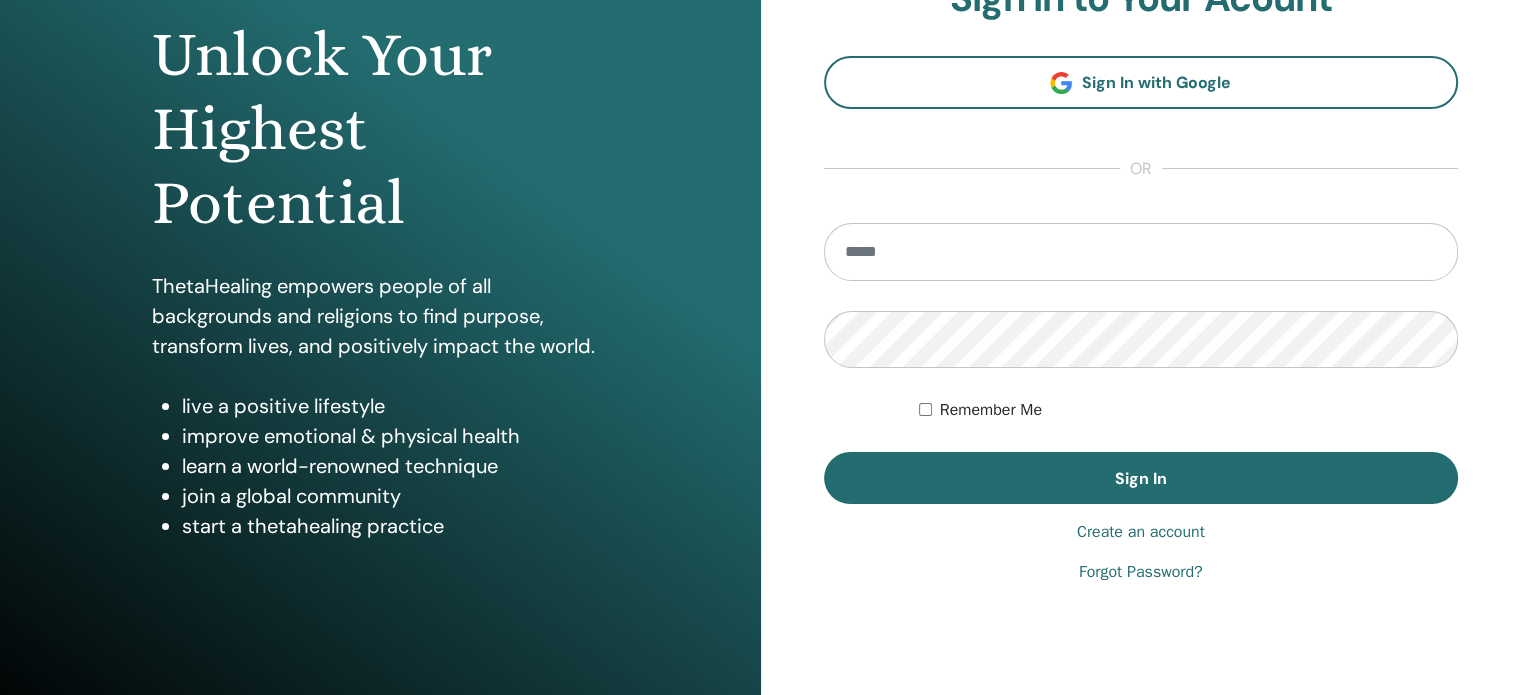 click on "Create an account" at bounding box center (1141, 532) 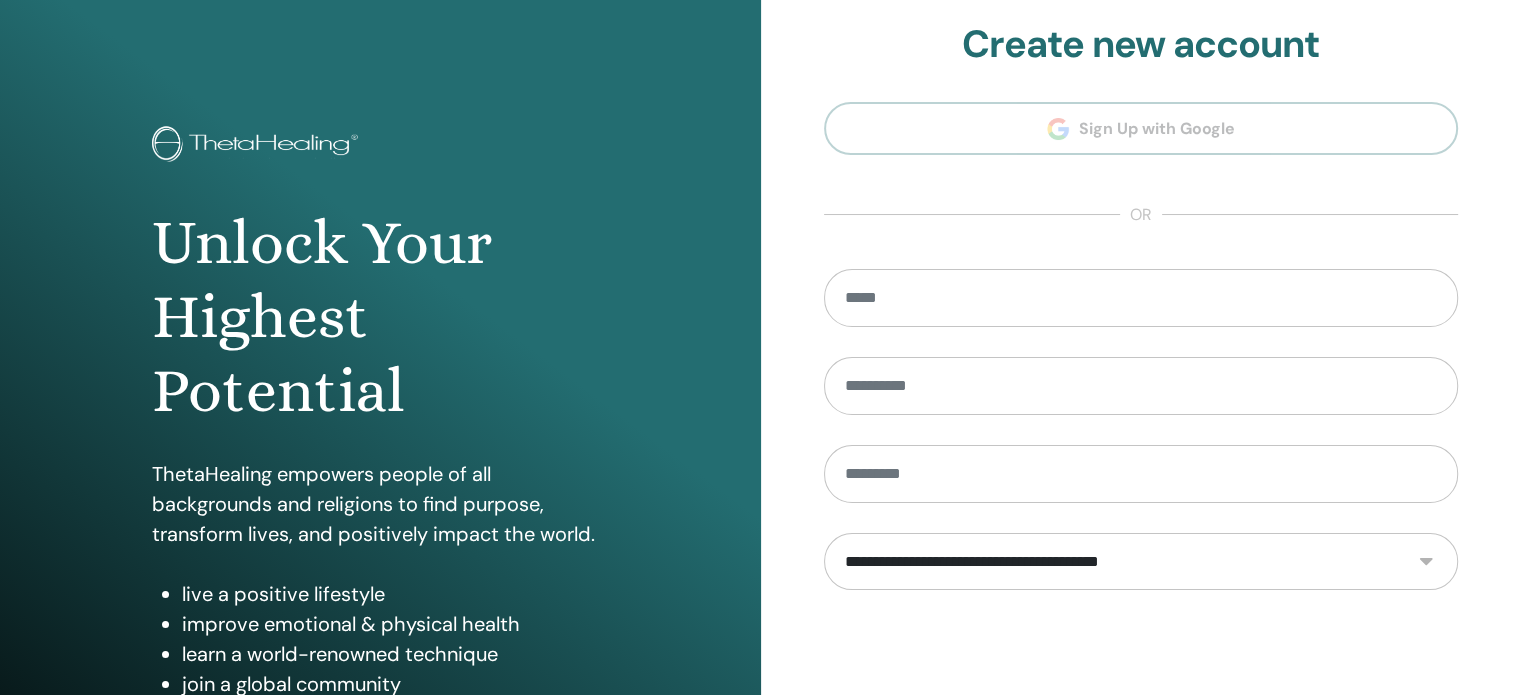 scroll, scrollTop: 0, scrollLeft: 0, axis: both 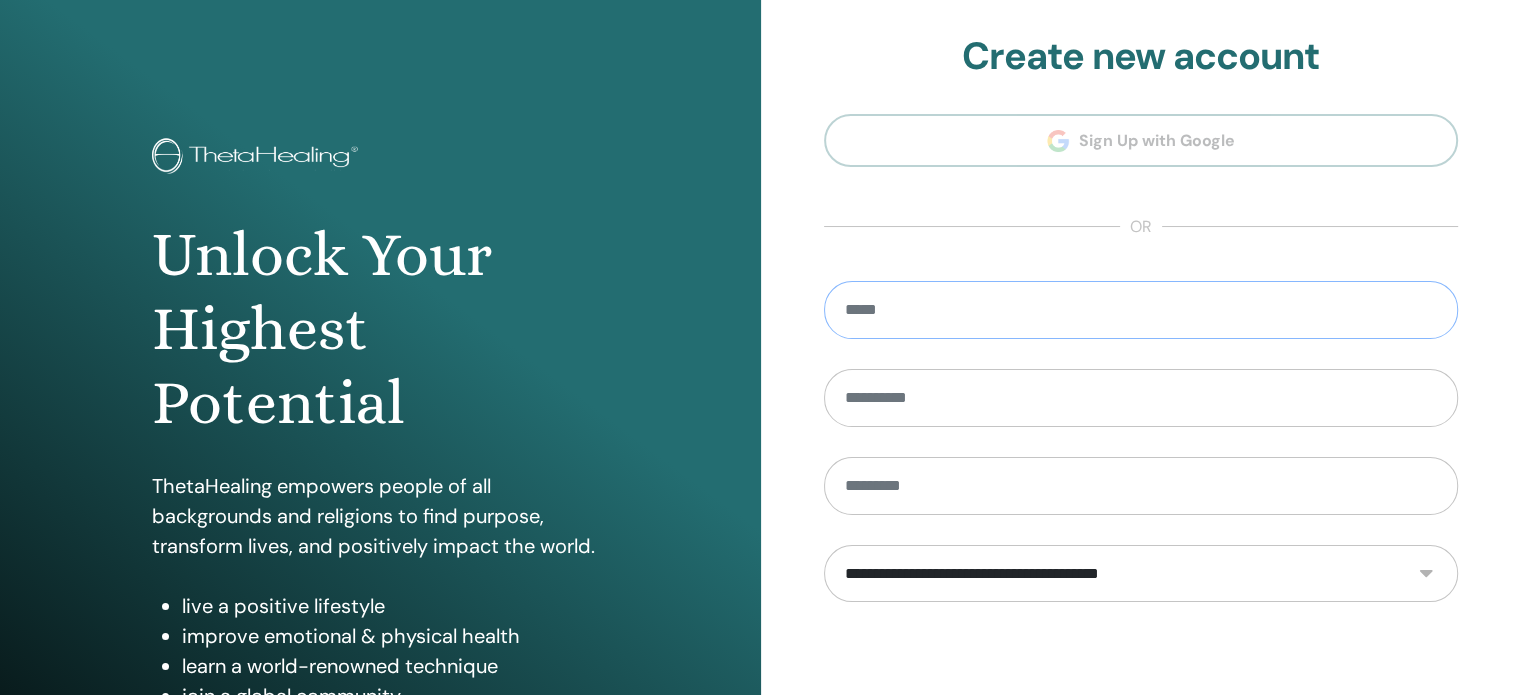 click at bounding box center [1141, 310] 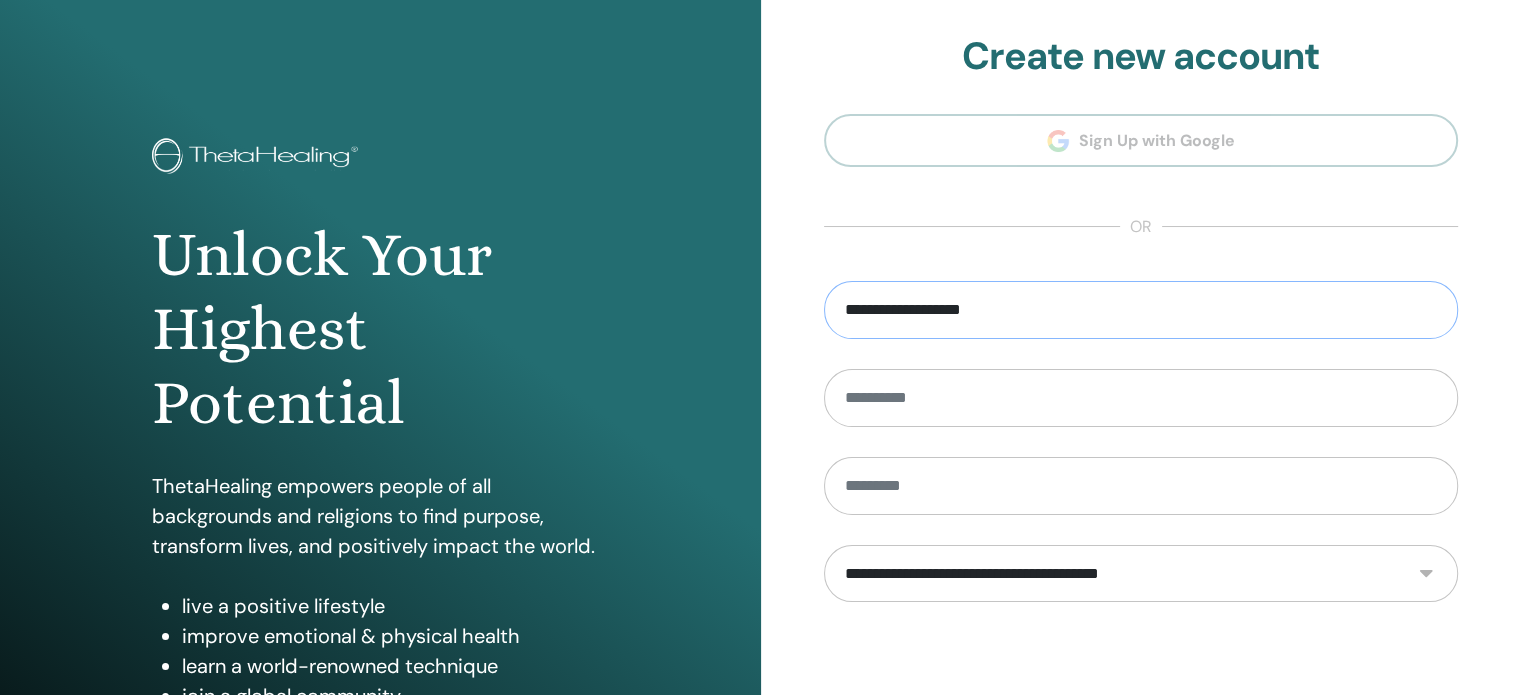 type on "**********" 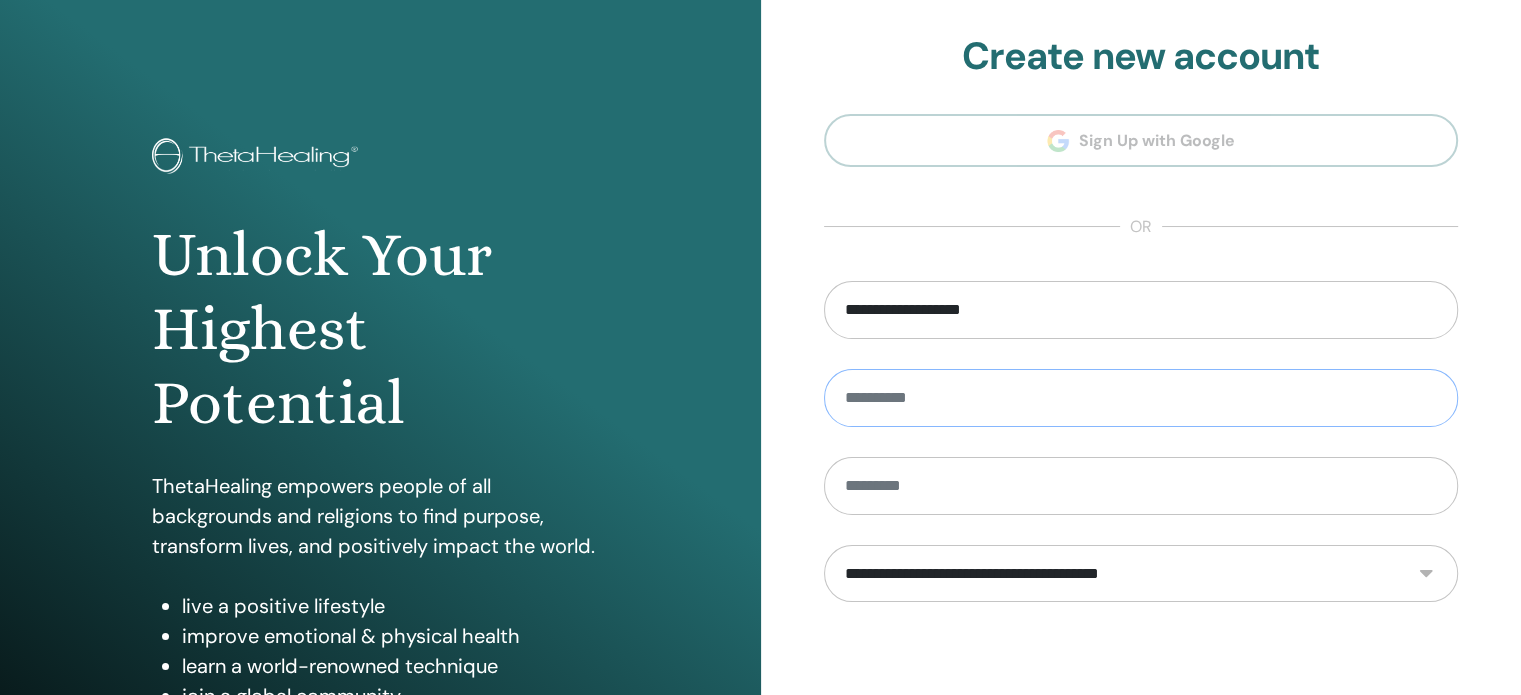 click at bounding box center [1141, 398] 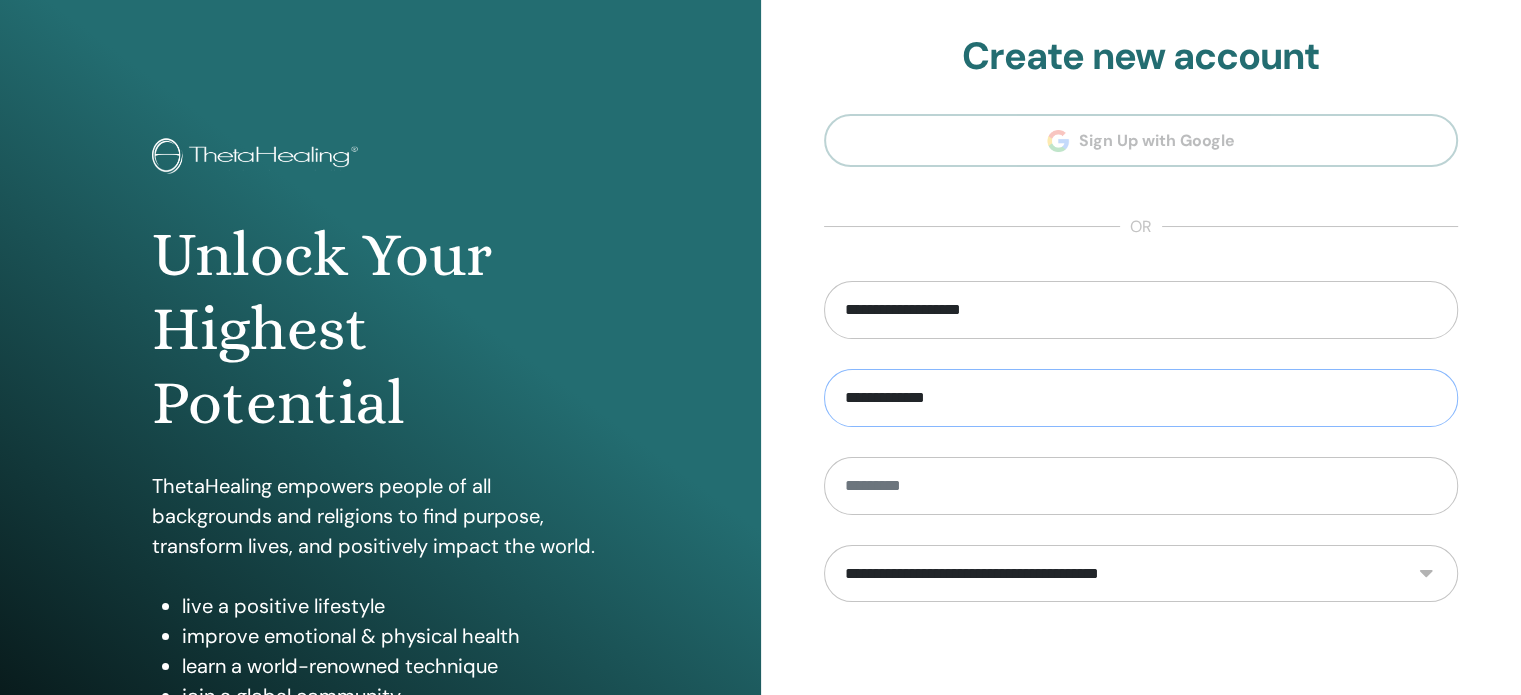 type on "**********" 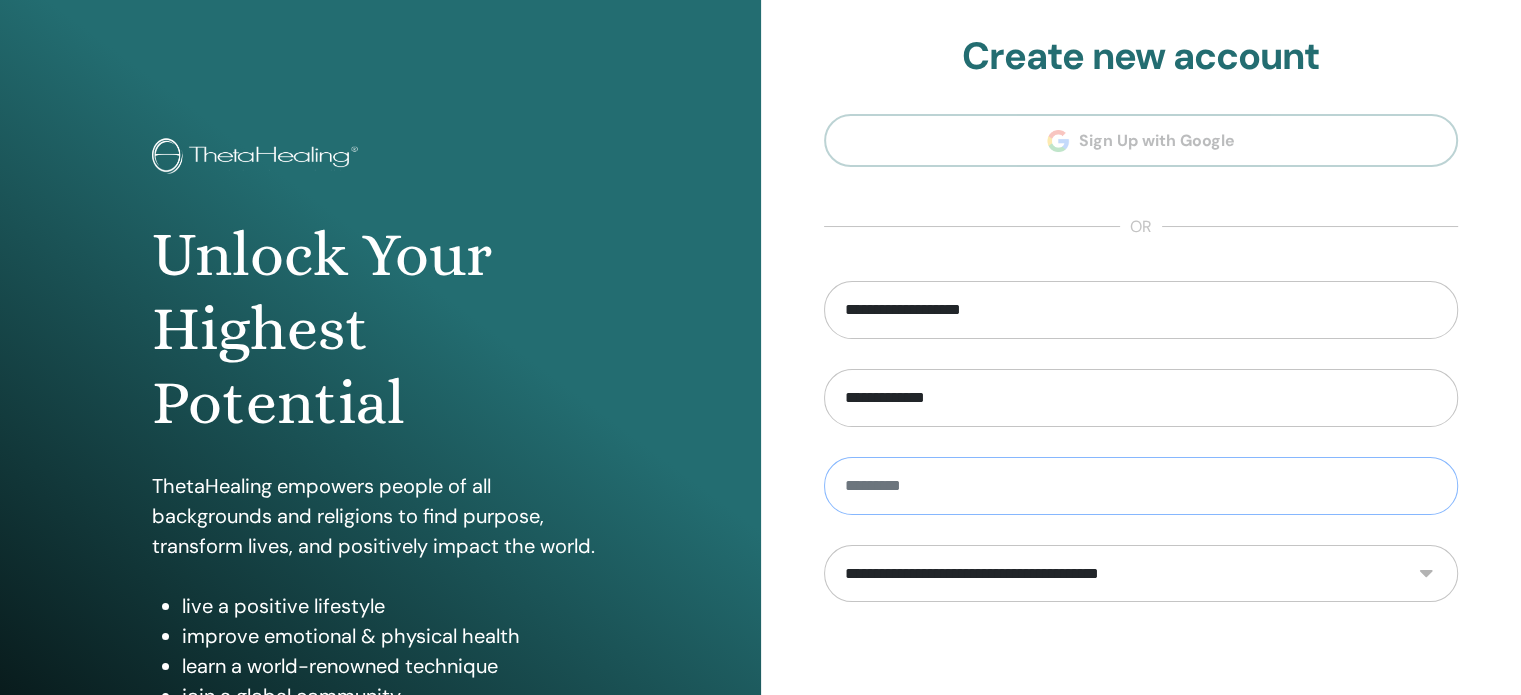 click at bounding box center [1141, 486] 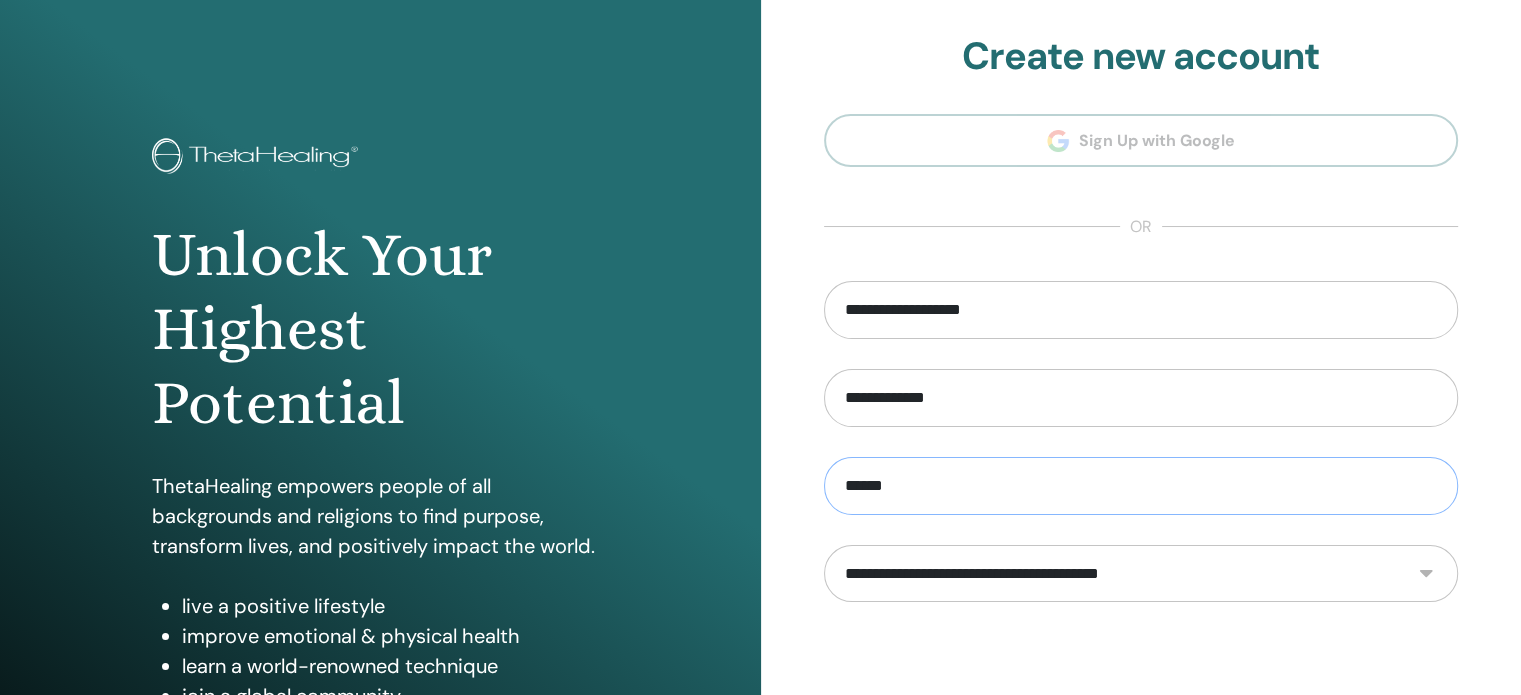 type on "******" 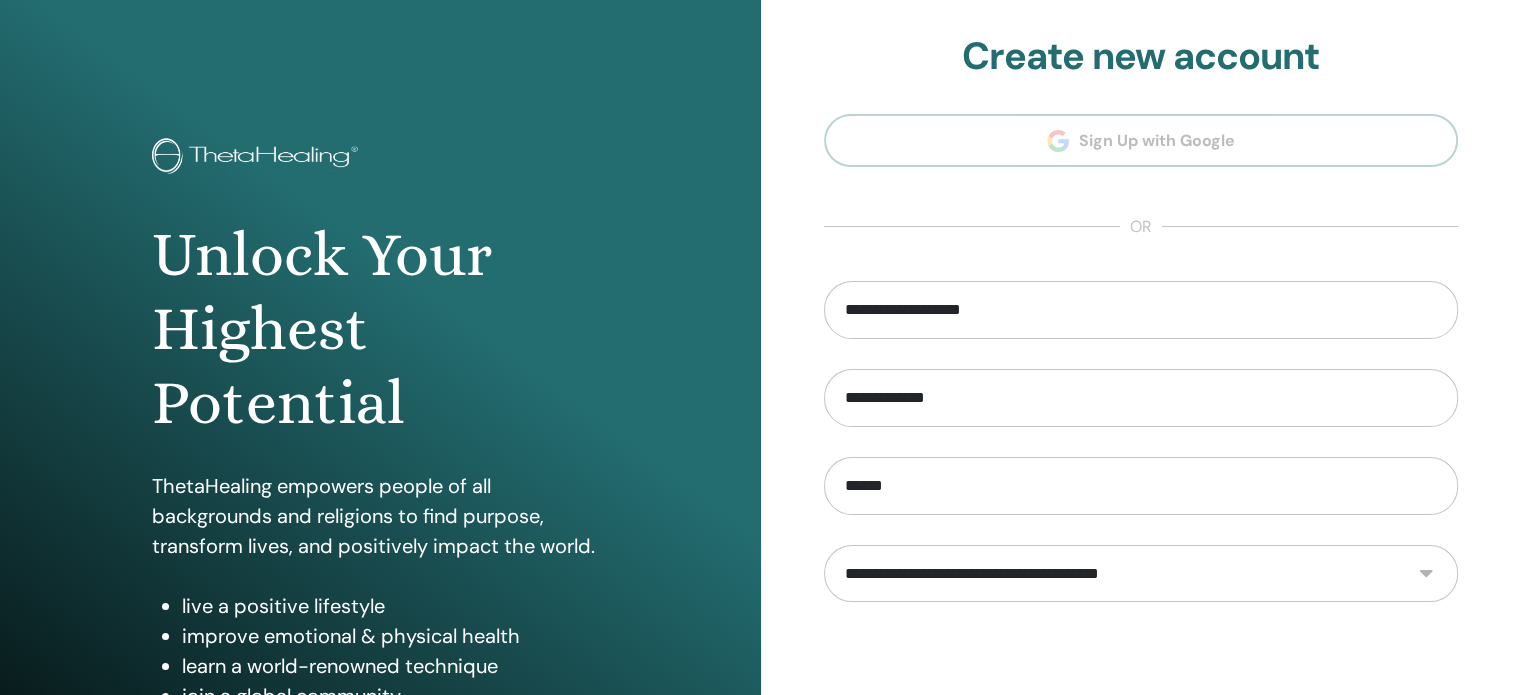 click on "**********" at bounding box center (1141, 480) 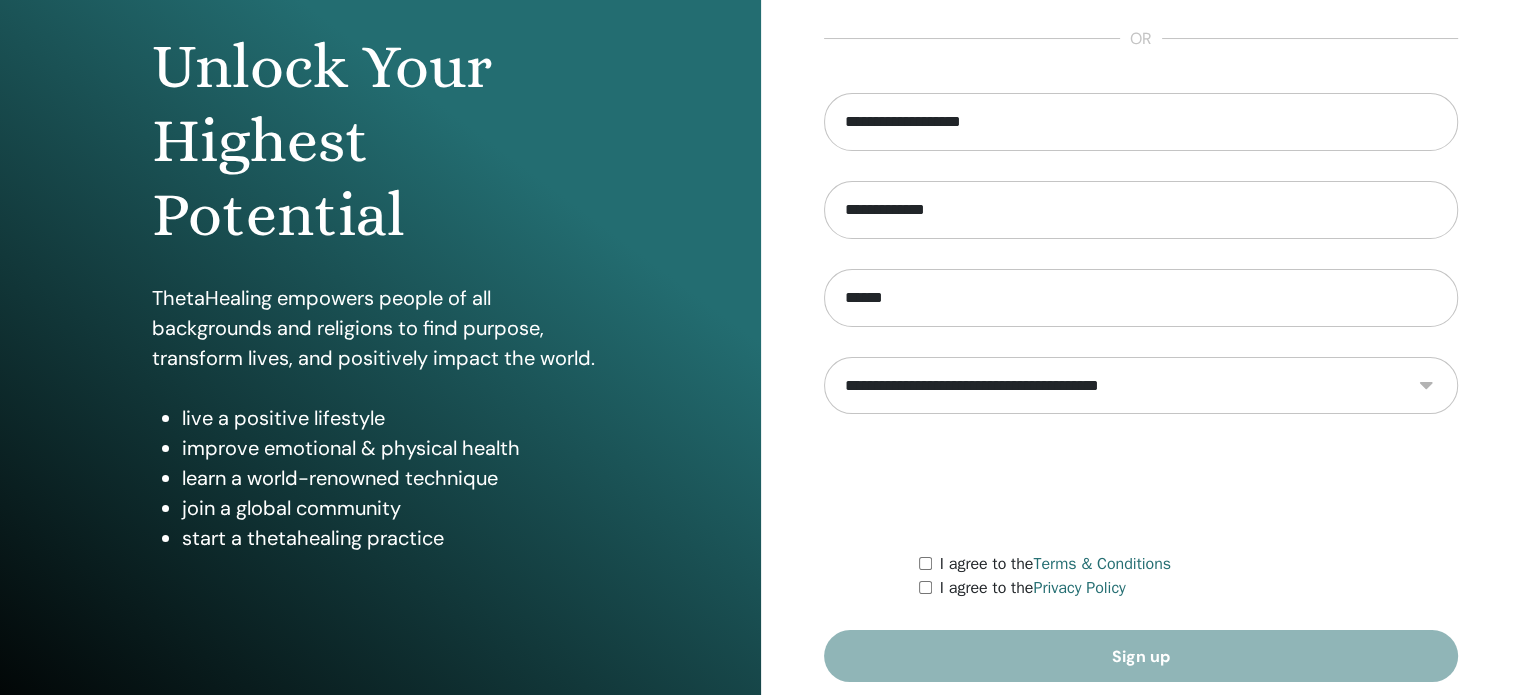 scroll, scrollTop: 200, scrollLeft: 0, axis: vertical 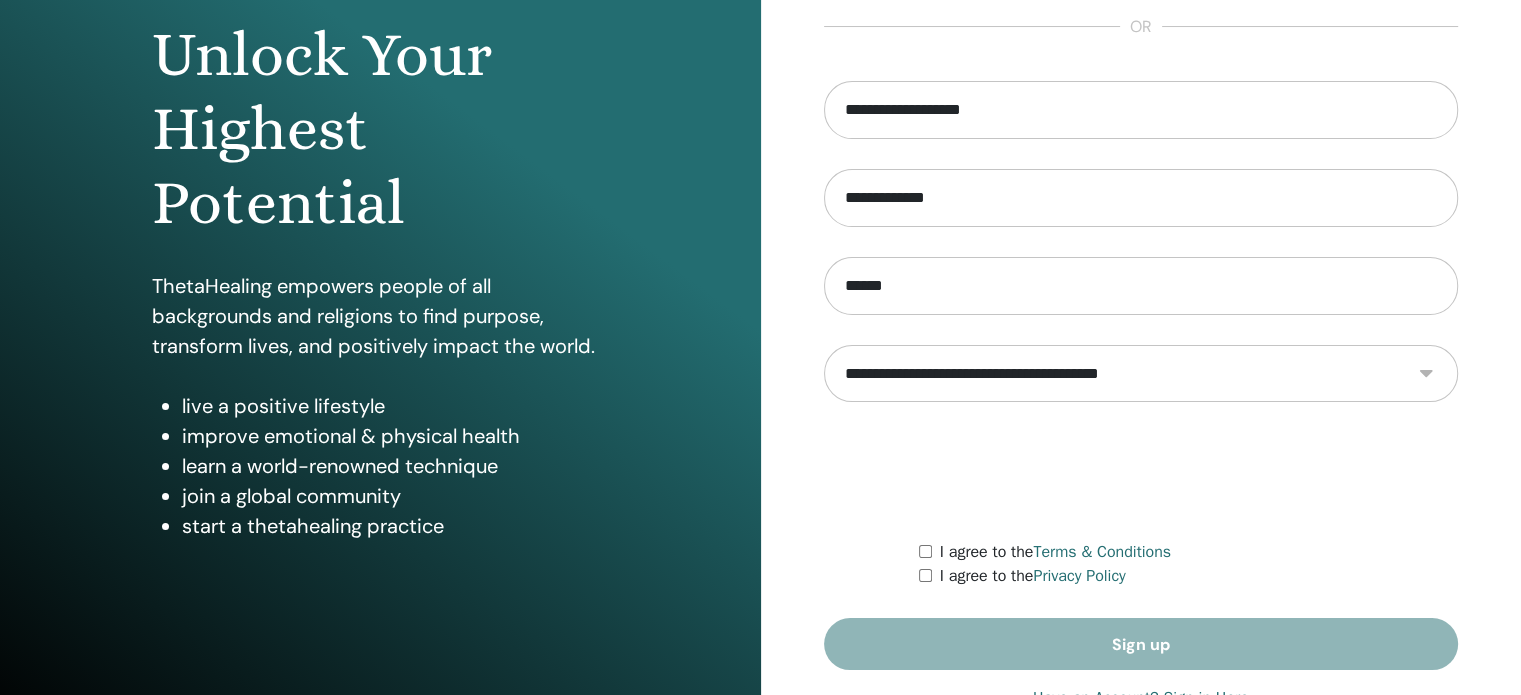 click on "**********" at bounding box center (1141, 374) 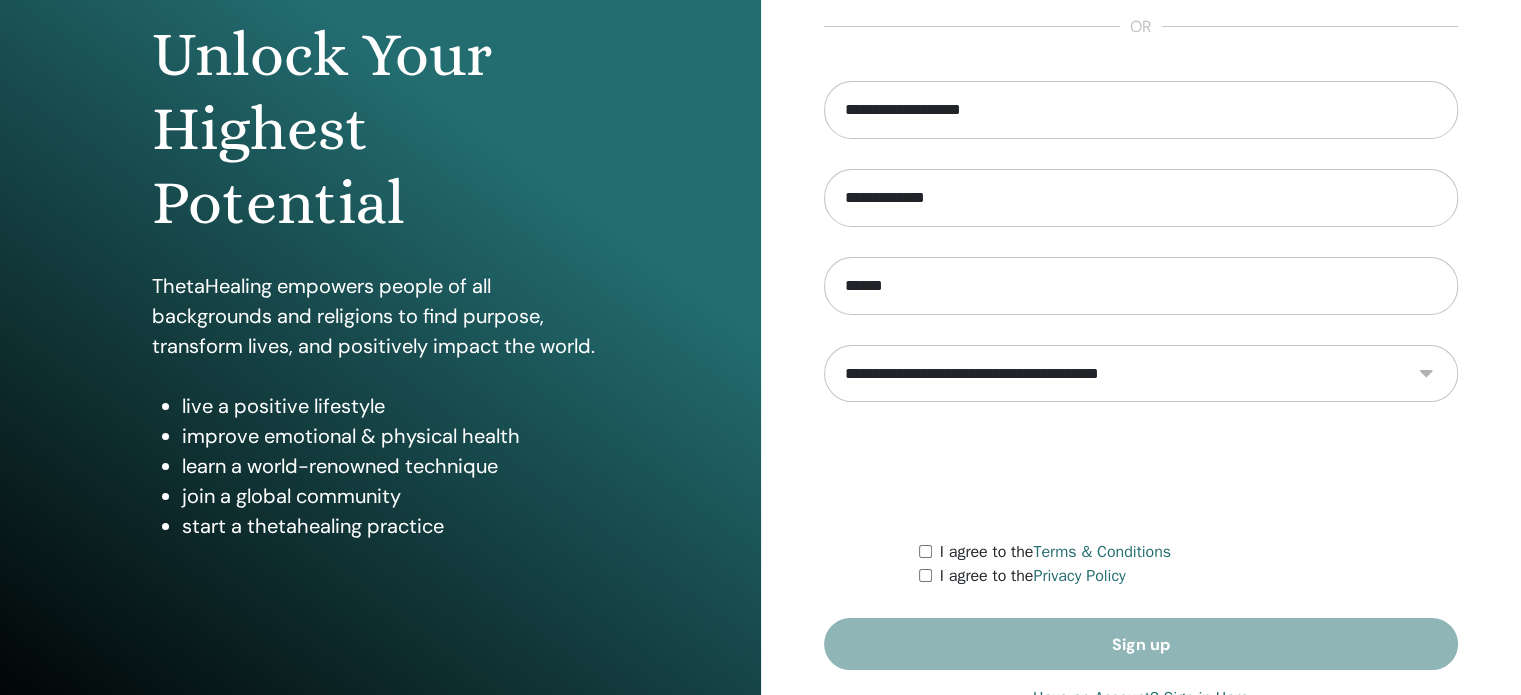 select on "***" 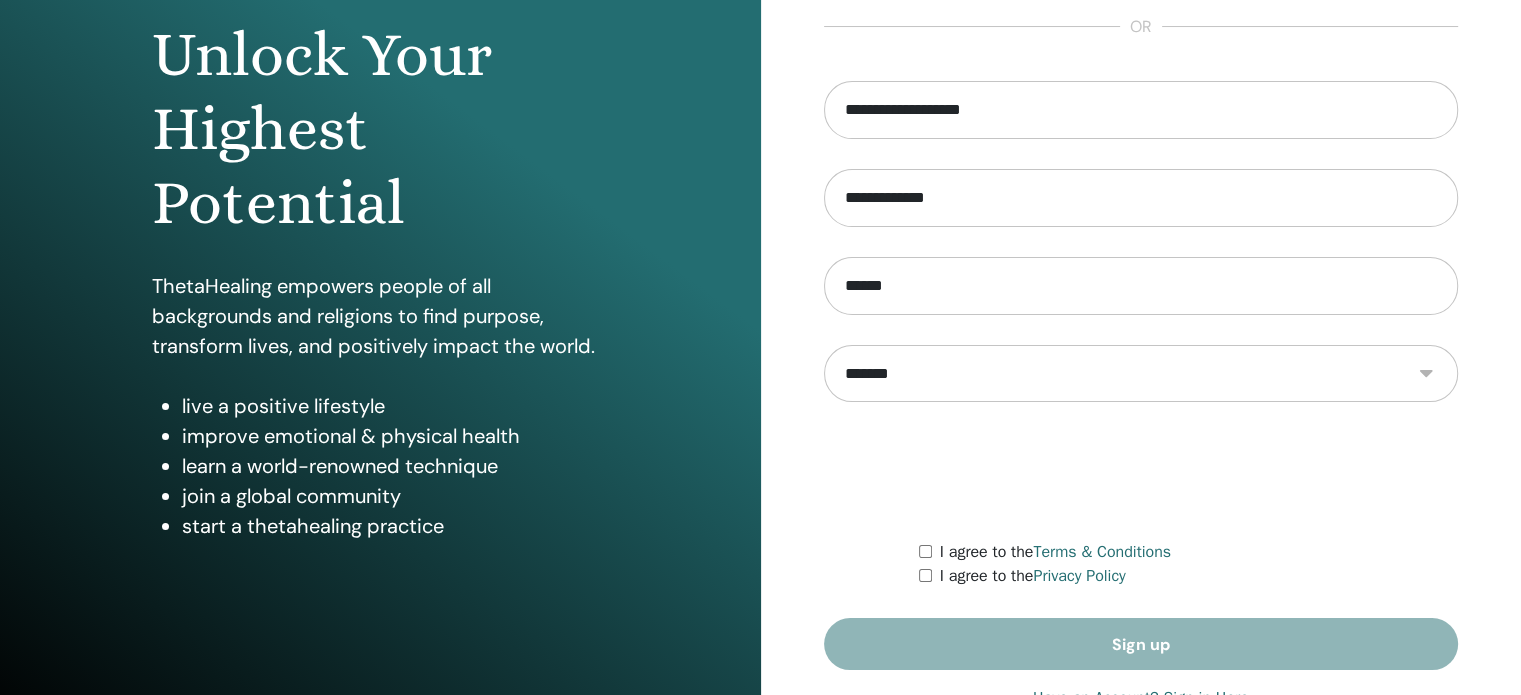click on "**********" at bounding box center (1141, 374) 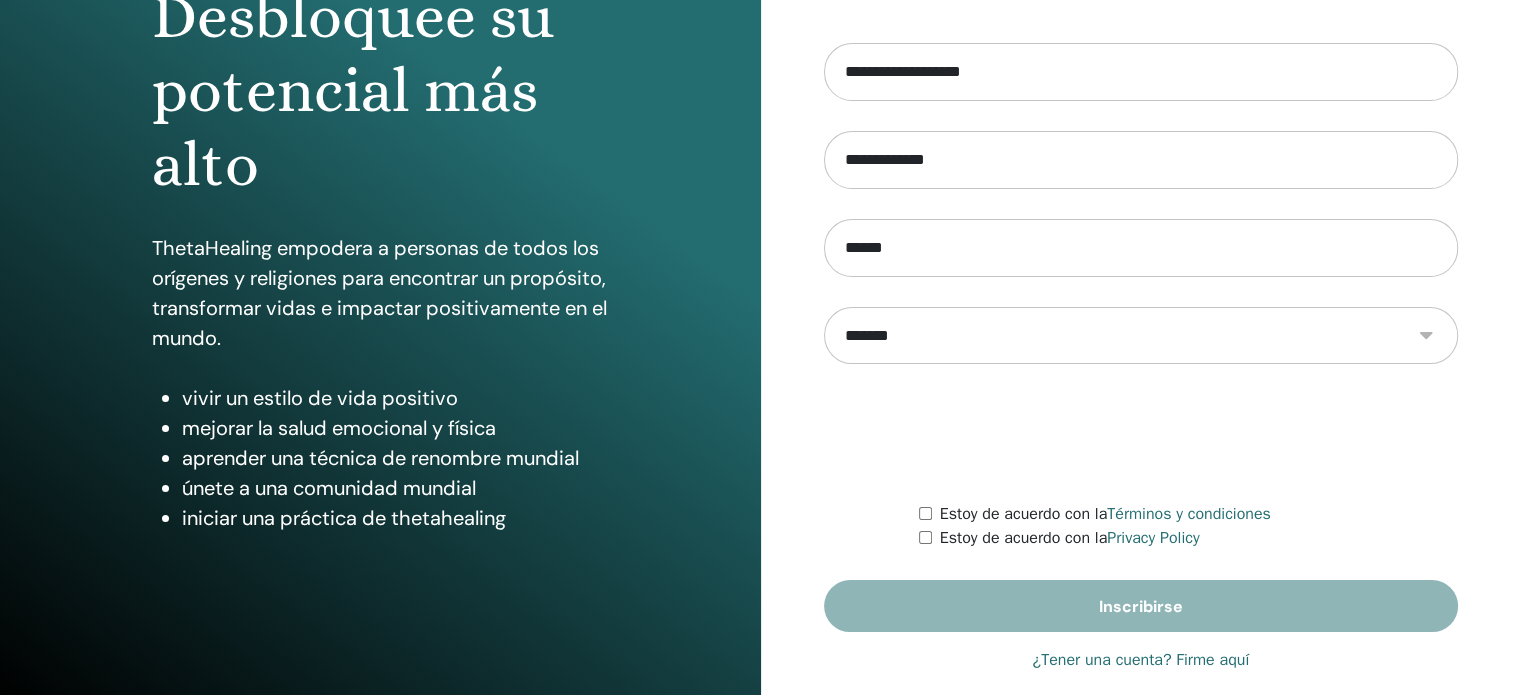 scroll, scrollTop: 264, scrollLeft: 0, axis: vertical 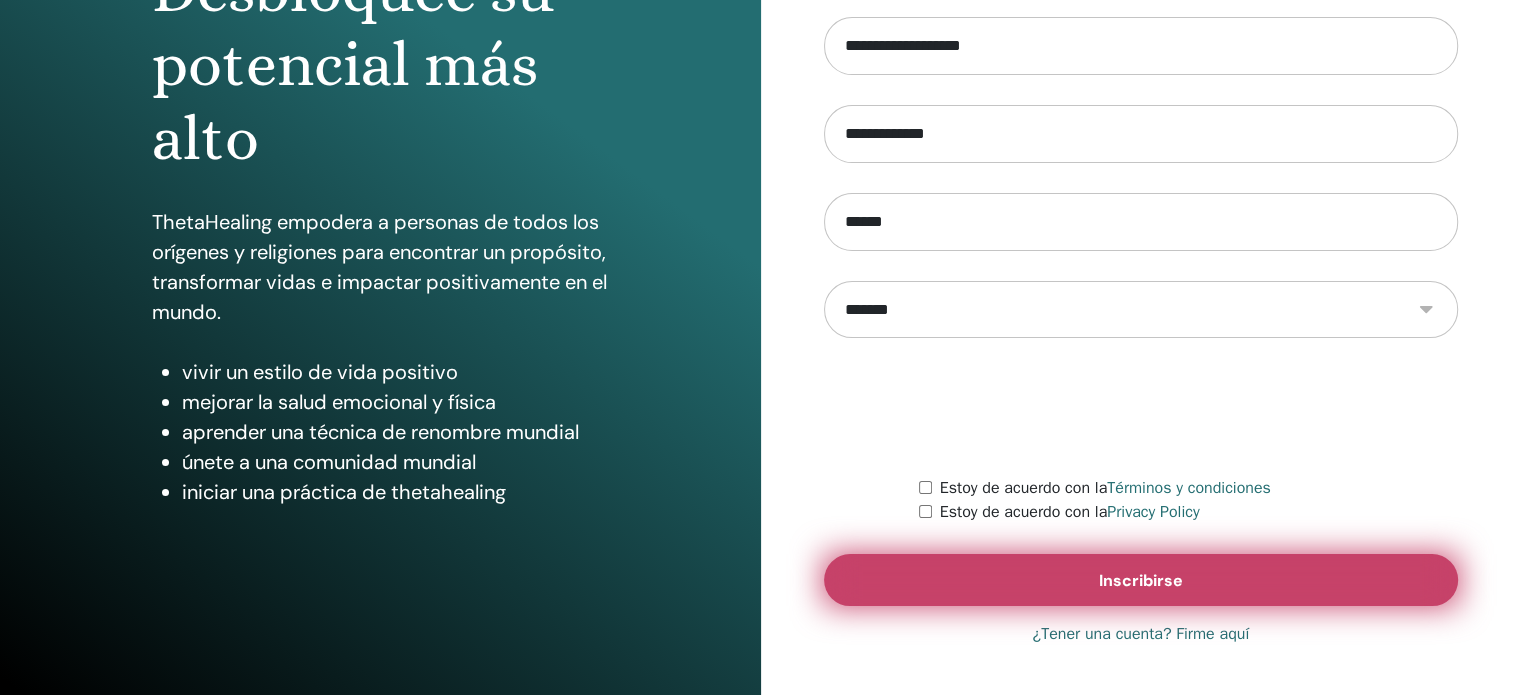 click on "Inscribirse" at bounding box center [1141, 580] 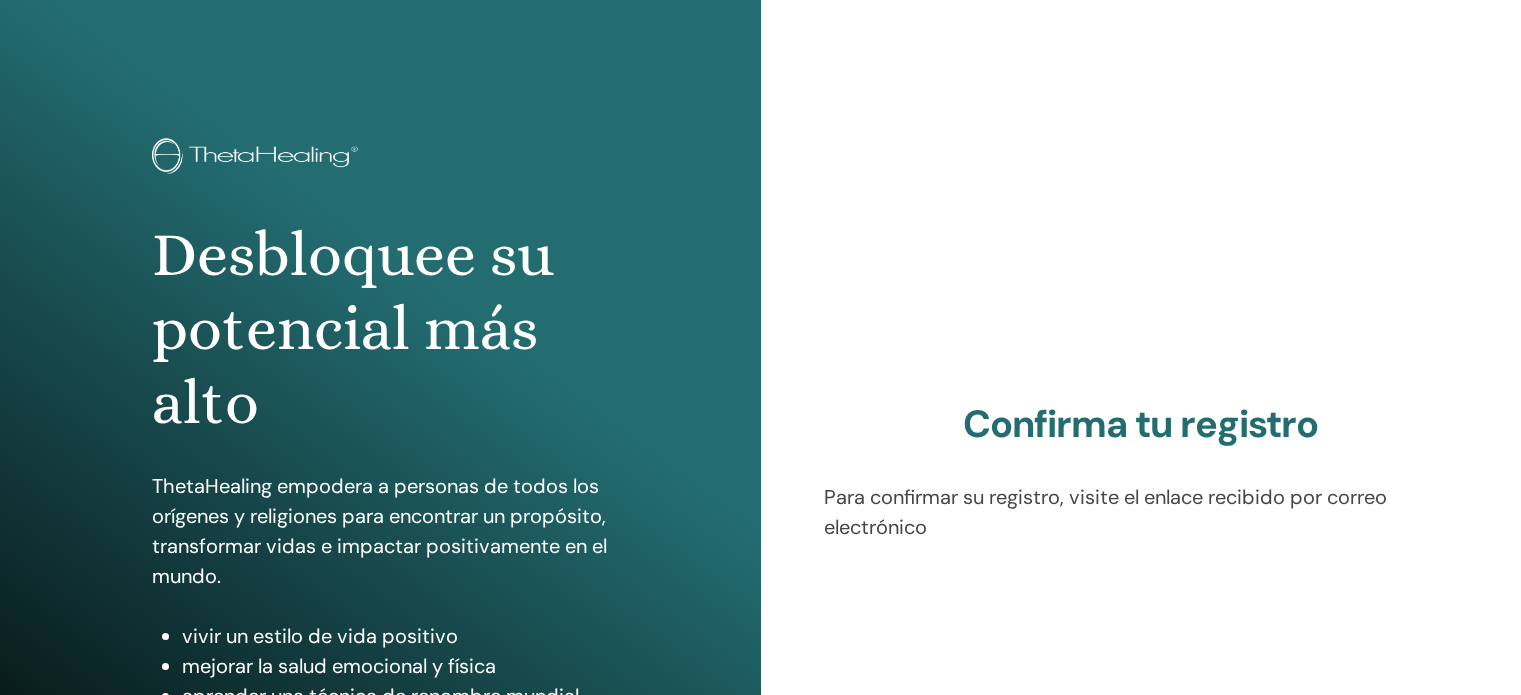 scroll, scrollTop: 0, scrollLeft: 0, axis: both 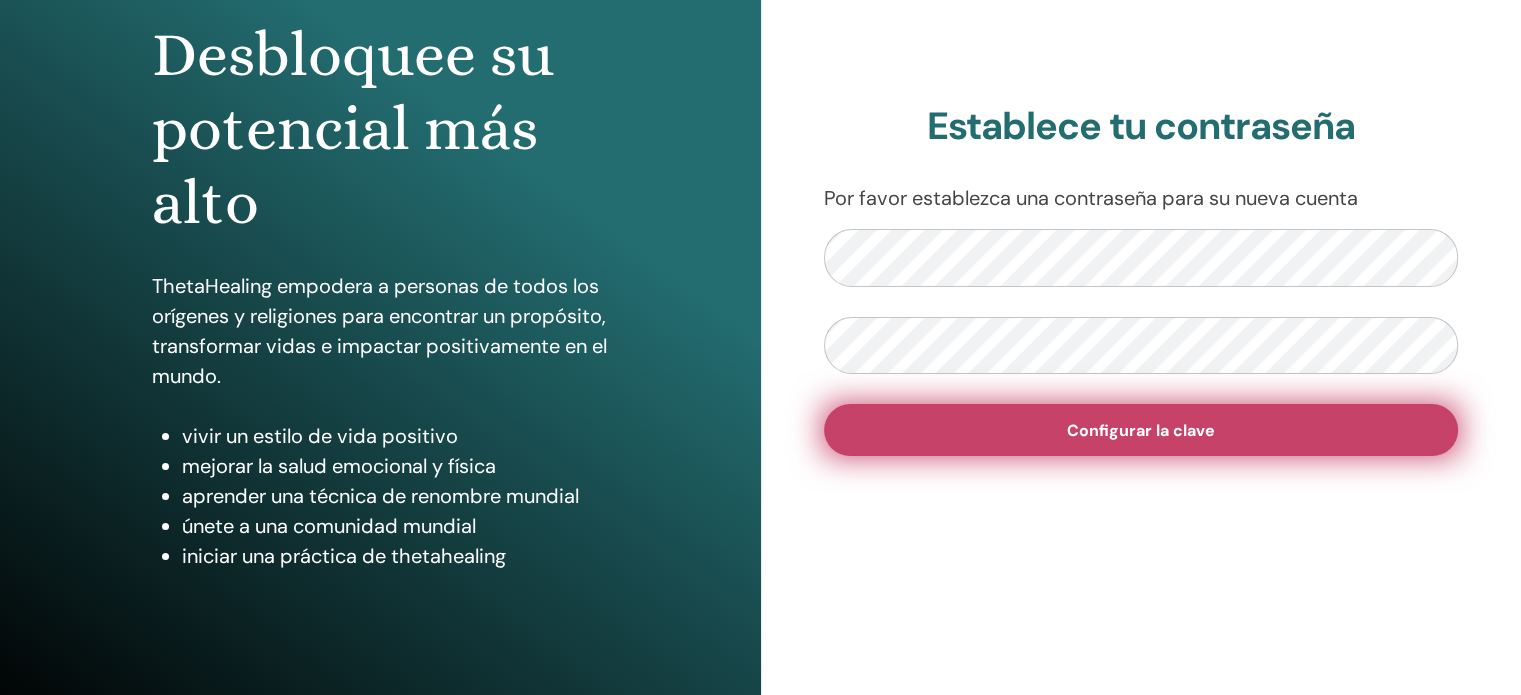 click on "Configurar la clave" at bounding box center (1141, 430) 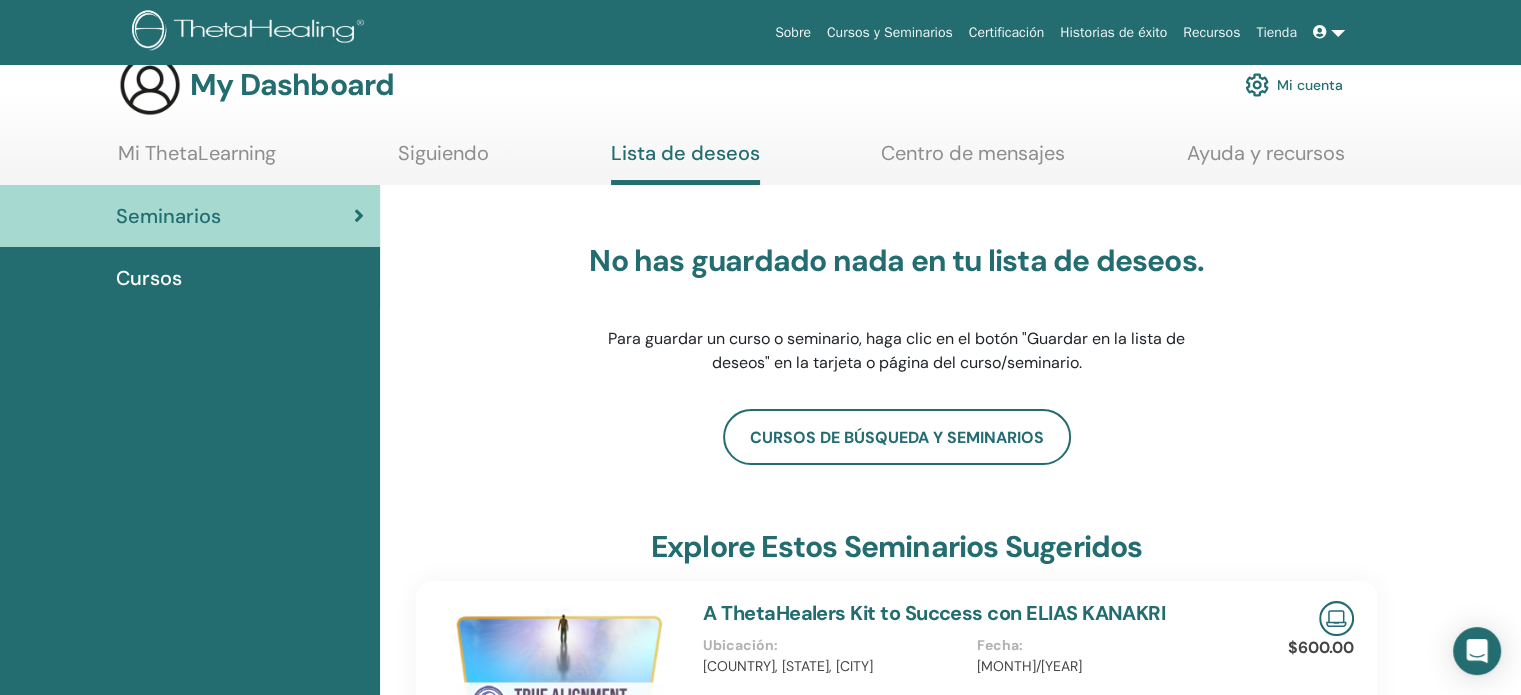 scroll, scrollTop: 0, scrollLeft: 0, axis: both 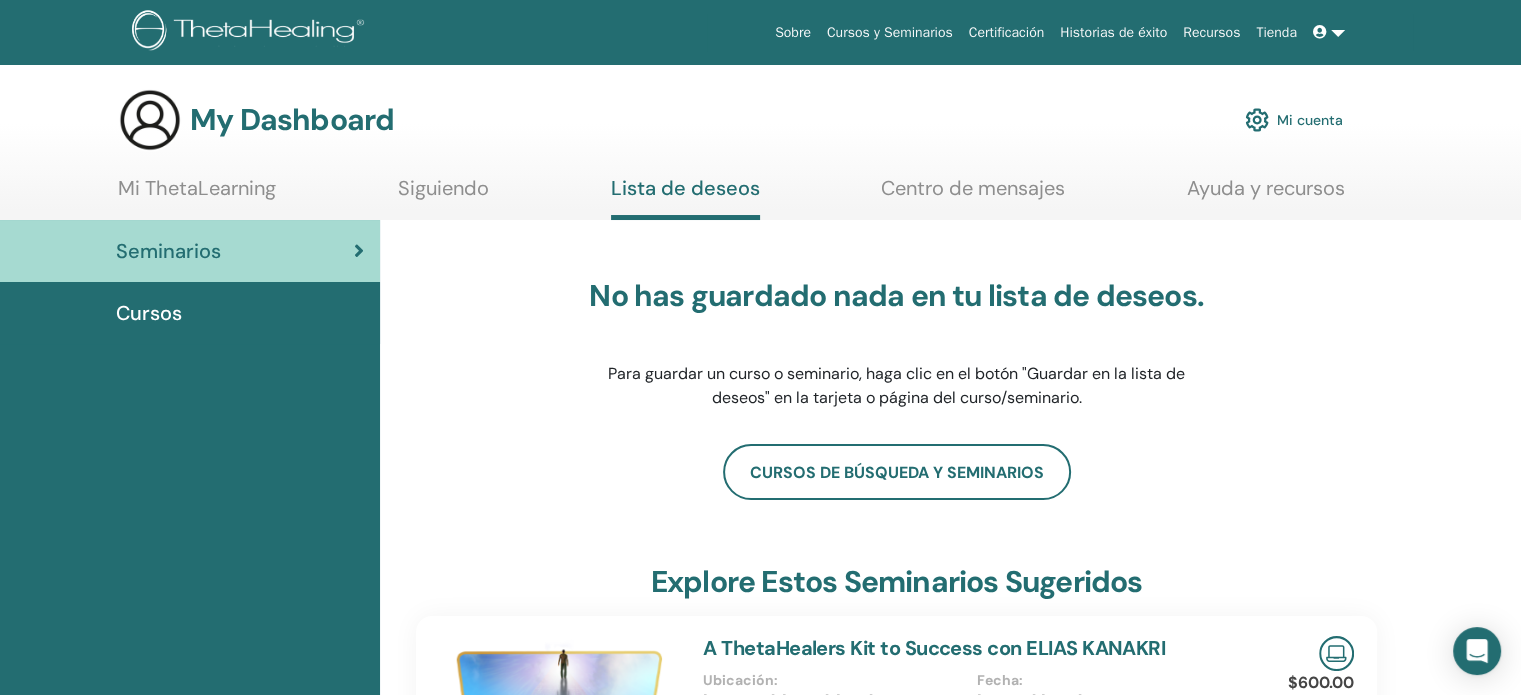 click on "Cursos" at bounding box center (190, 313) 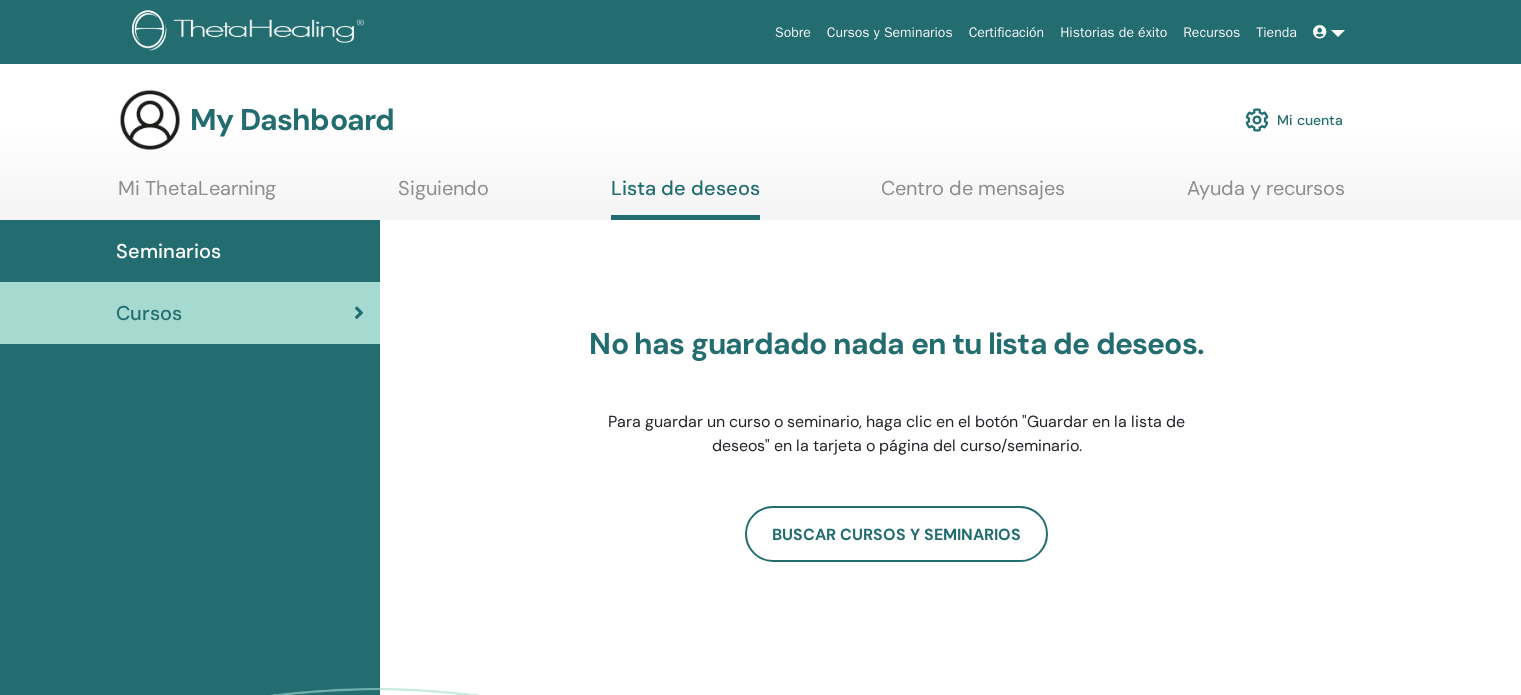 scroll, scrollTop: 0, scrollLeft: 0, axis: both 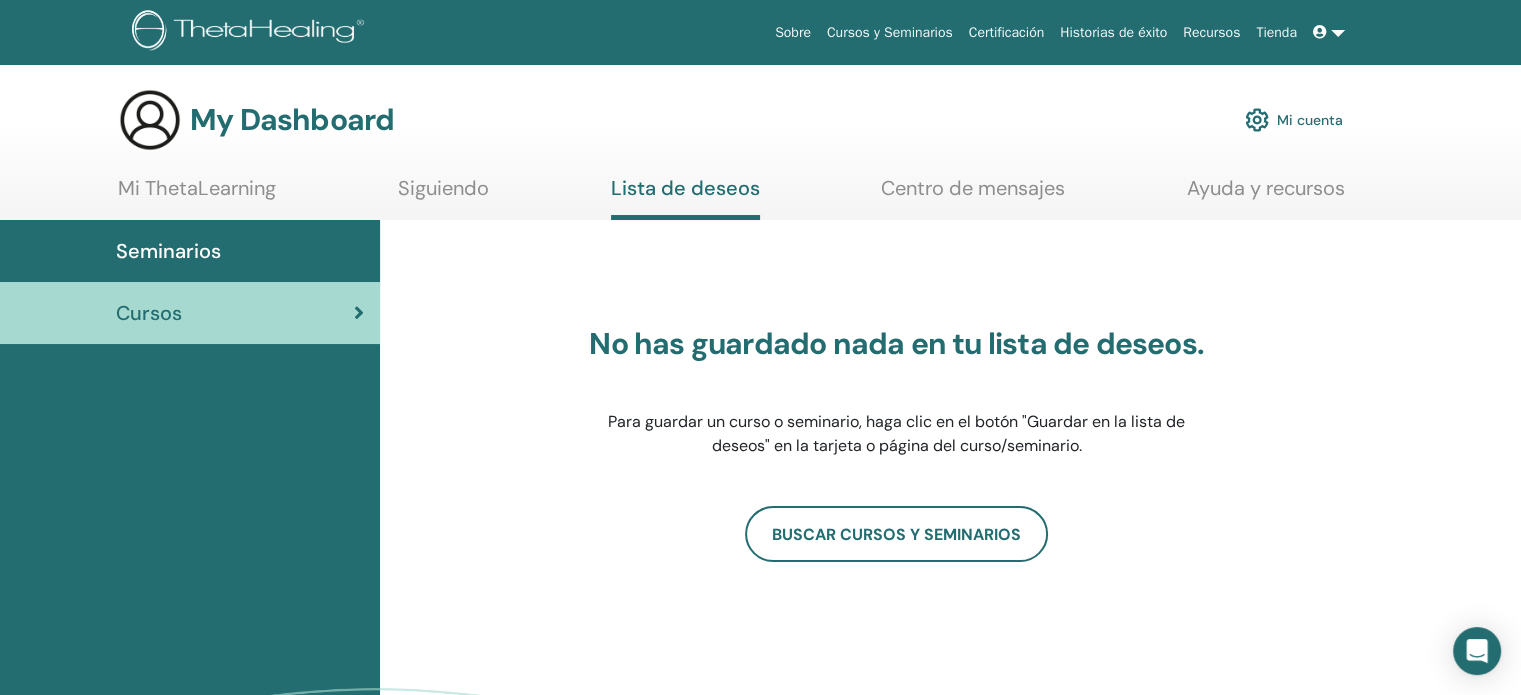 click on "Mi ThetaLearning" at bounding box center (197, 195) 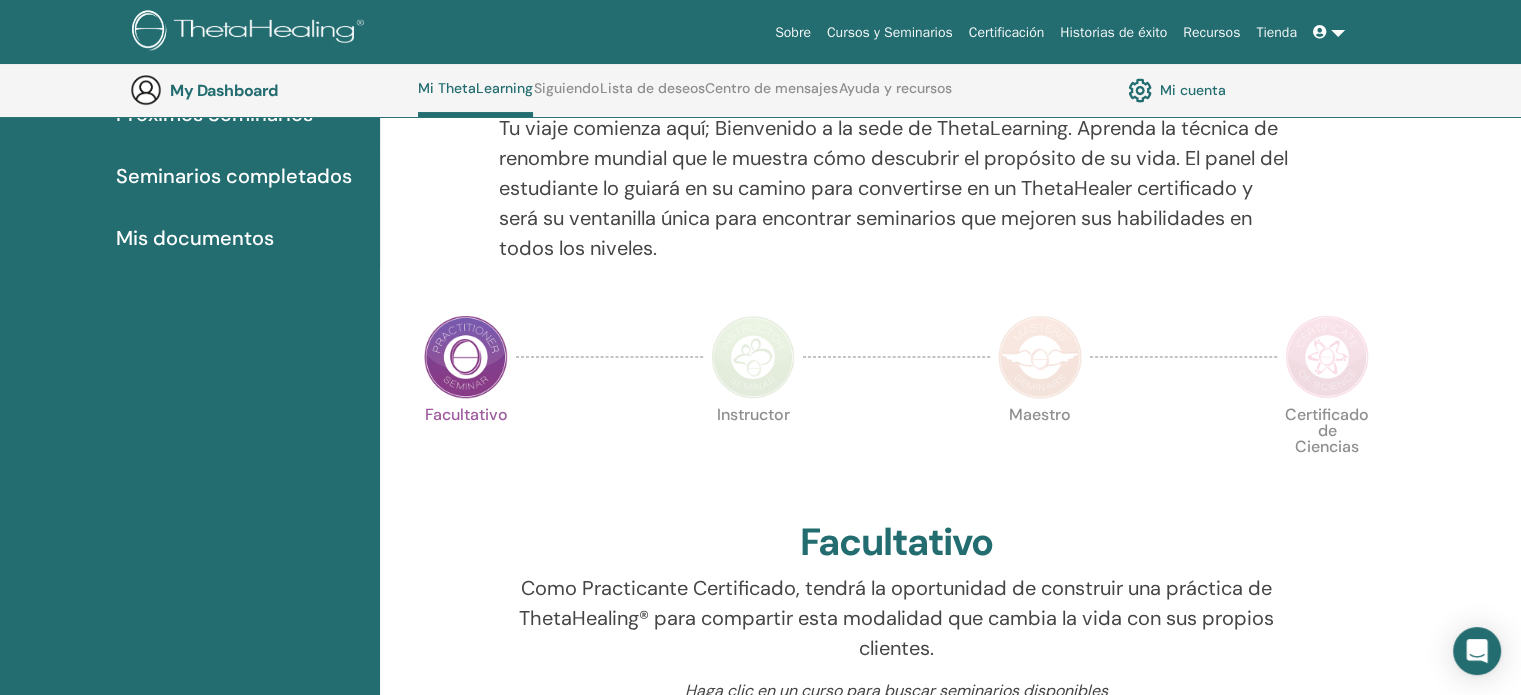 scroll, scrollTop: 152, scrollLeft: 0, axis: vertical 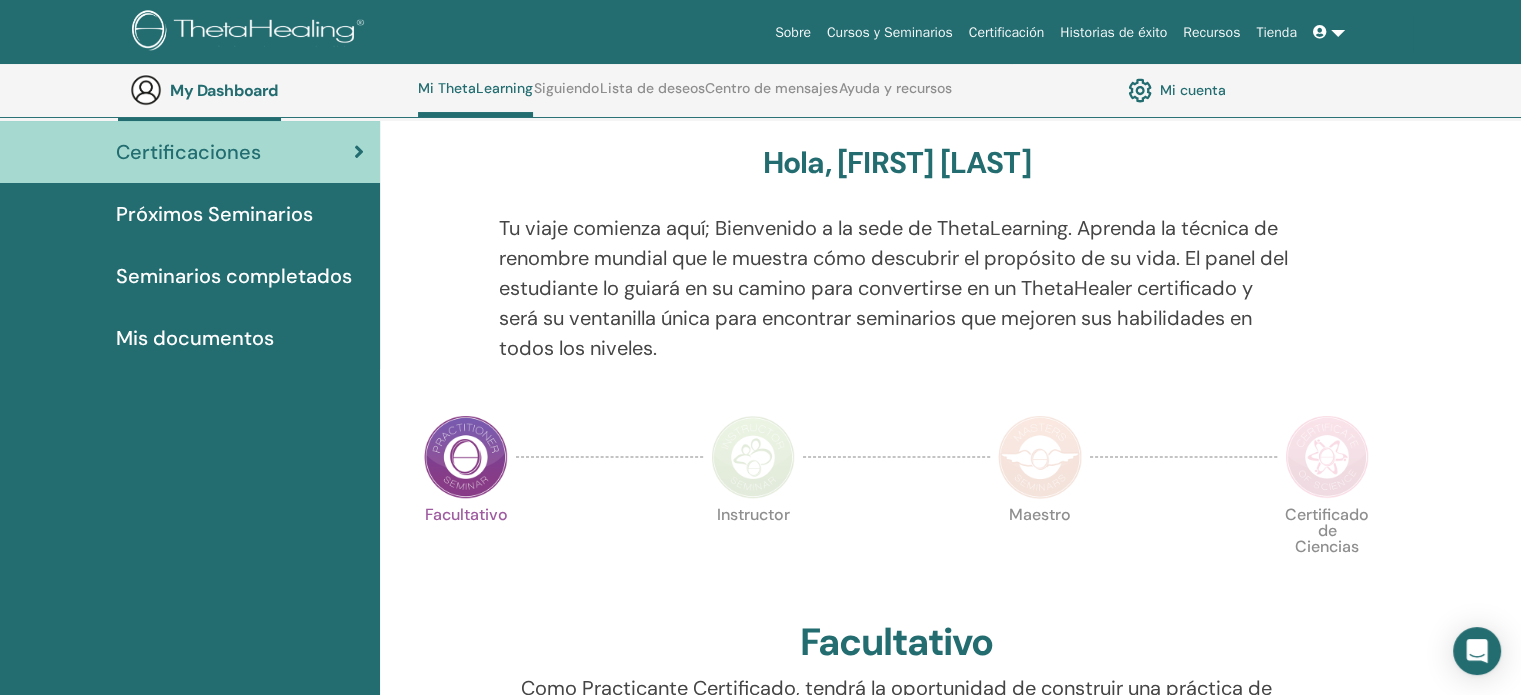 click on "Certificación" at bounding box center [1006, 32] 